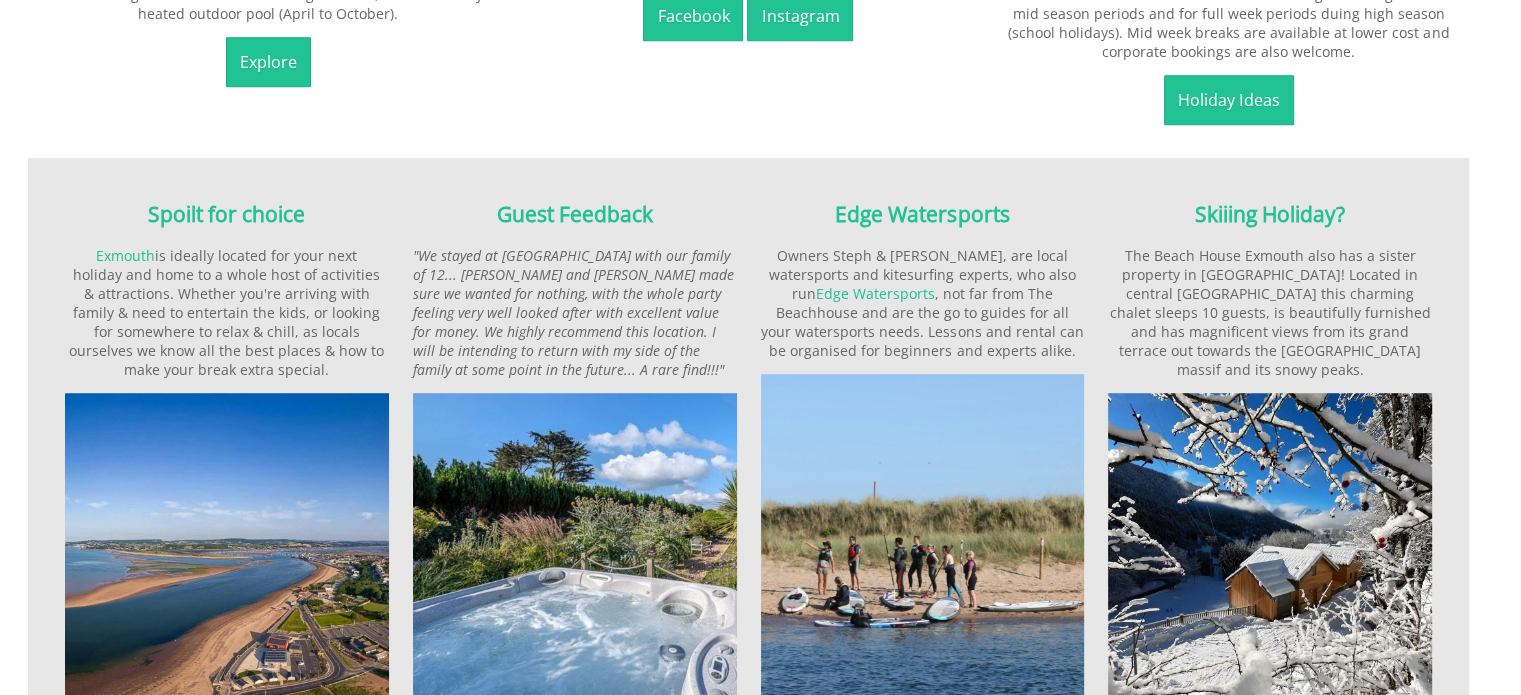scroll, scrollTop: 1846, scrollLeft: 0, axis: vertical 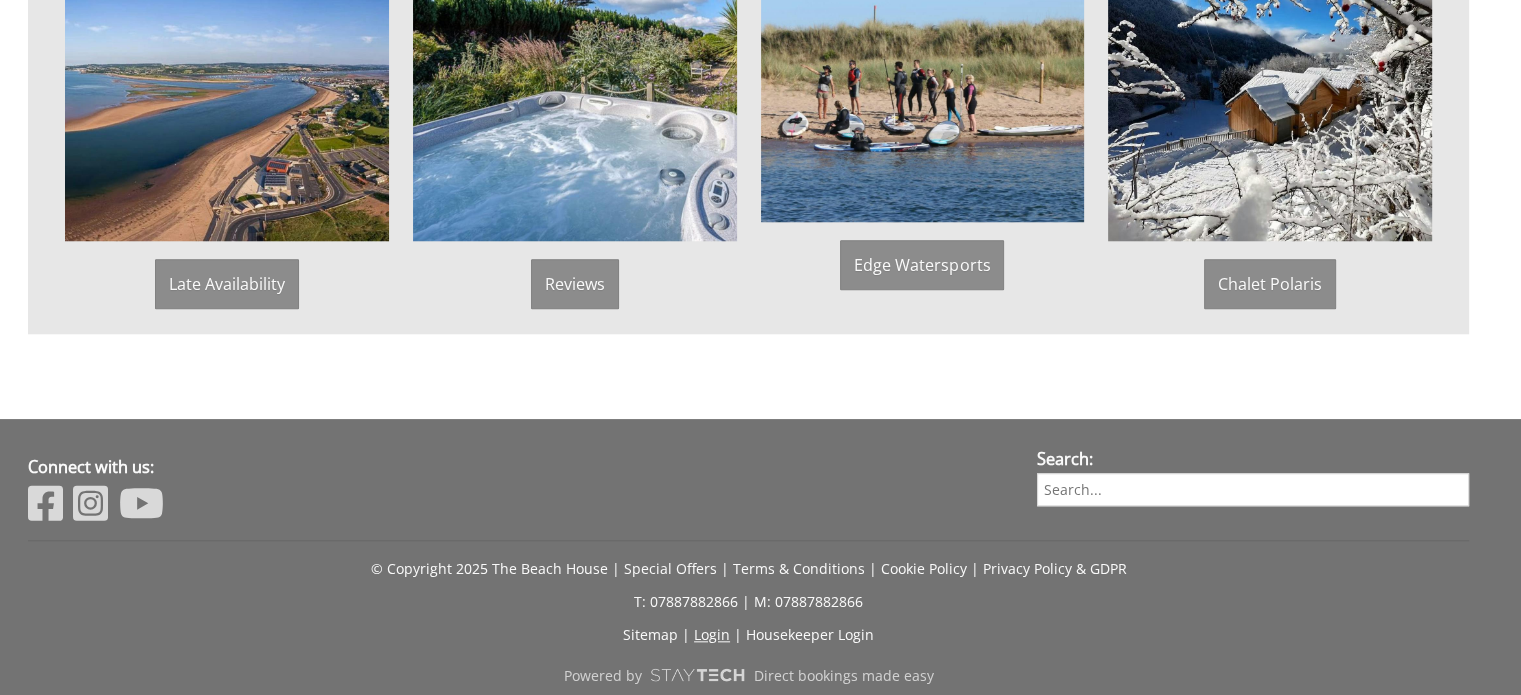 click on "Login" at bounding box center (712, 634) 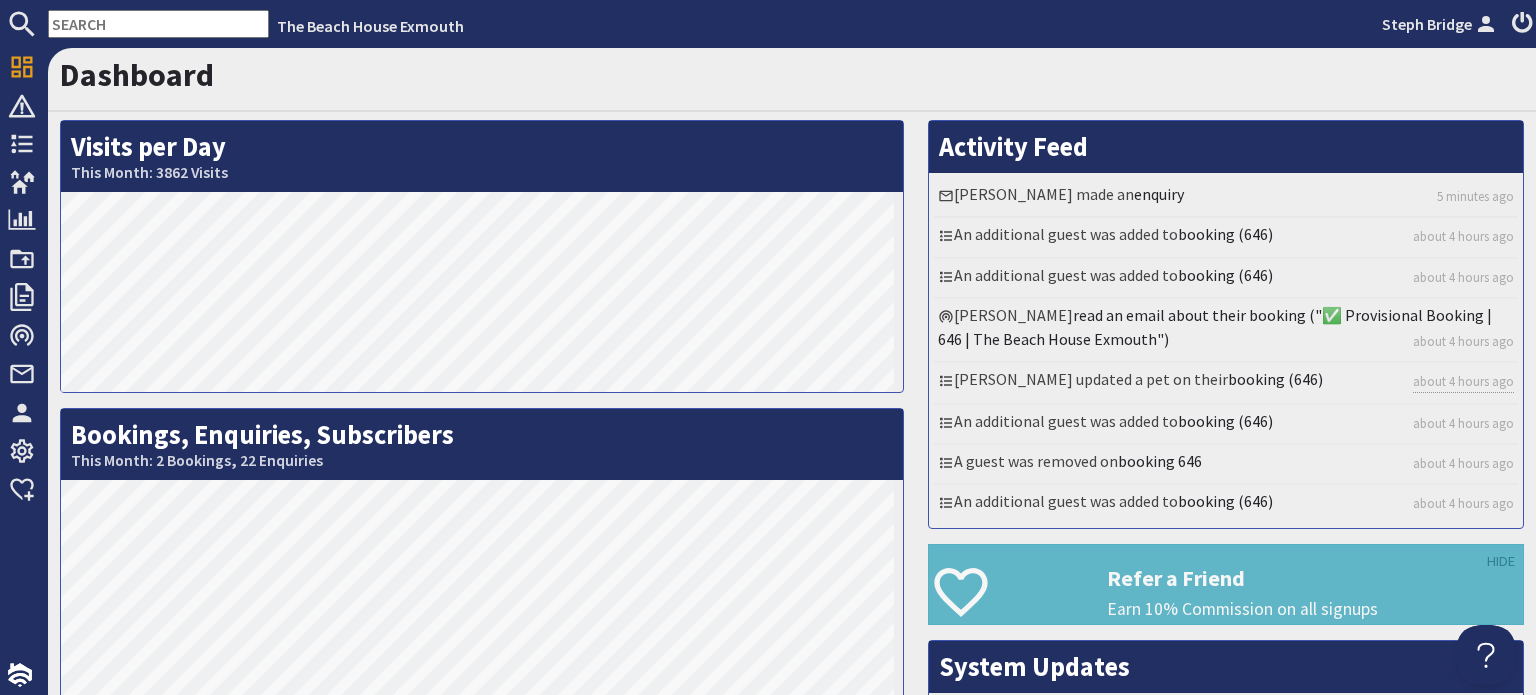 scroll, scrollTop: 0, scrollLeft: 0, axis: both 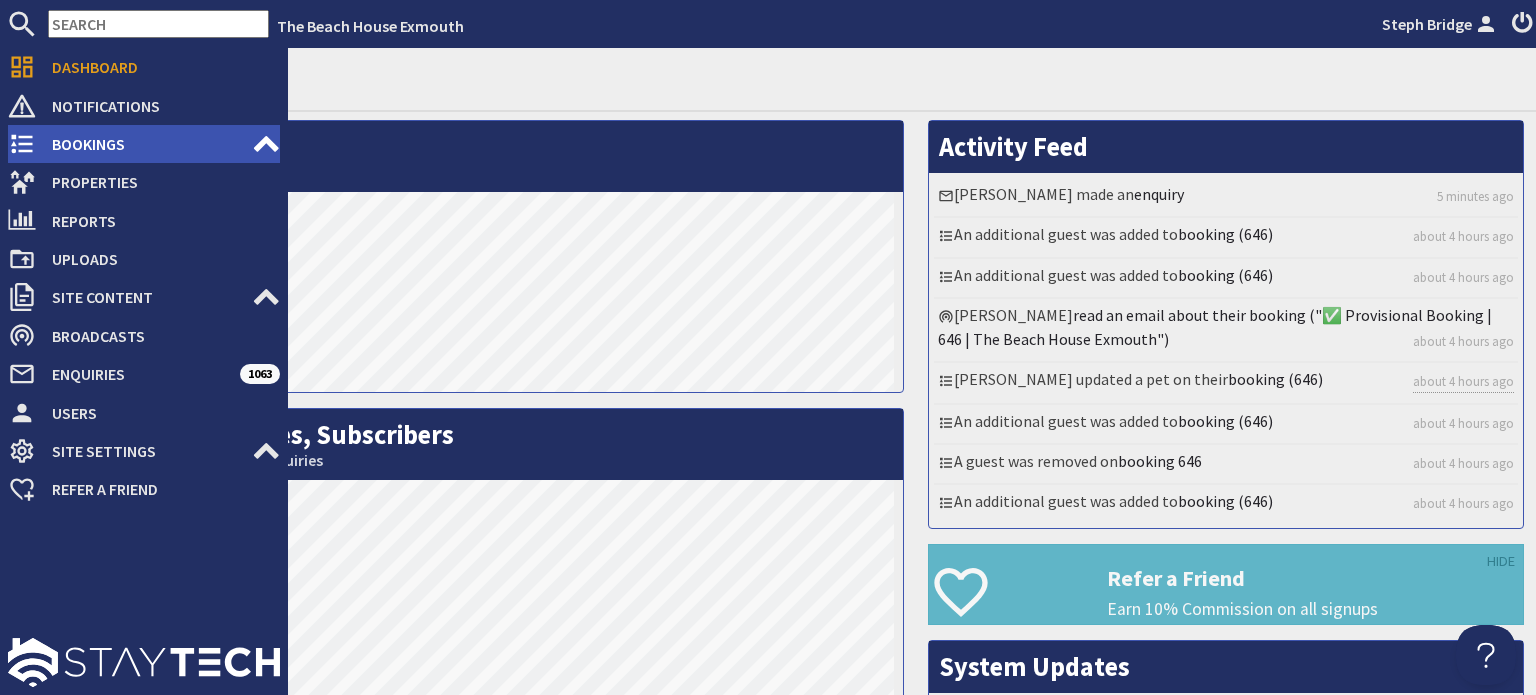 click on "Bookings" at bounding box center [144, 144] 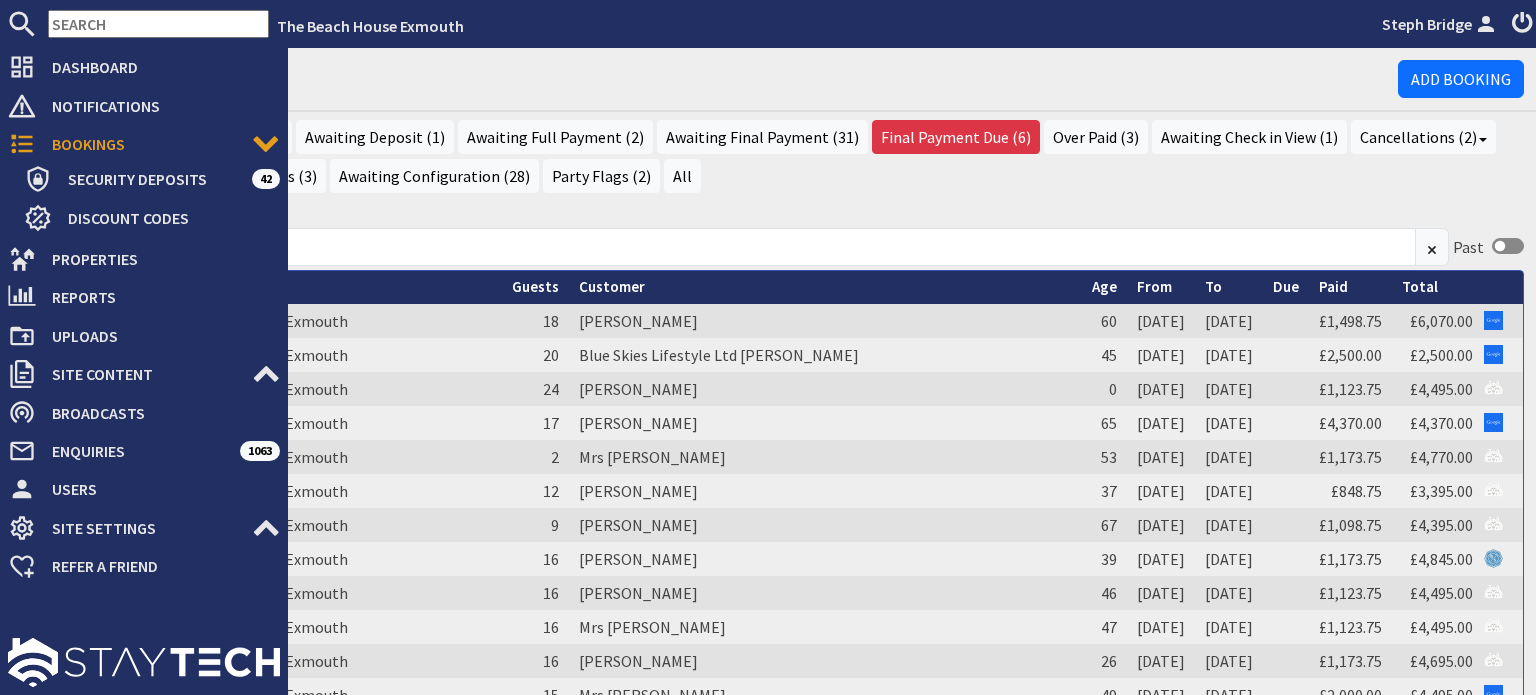 scroll, scrollTop: 0, scrollLeft: 0, axis: both 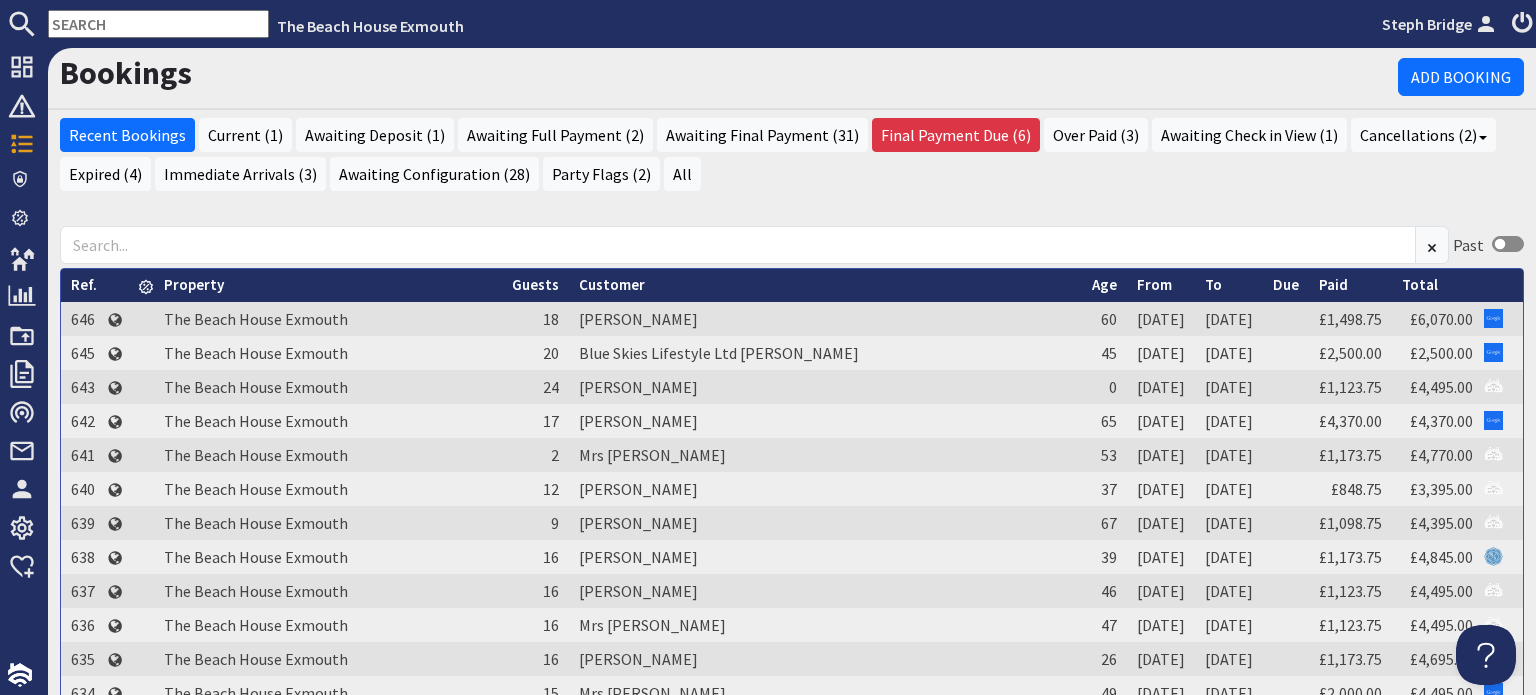 click on "Include past bookings
Past" at bounding box center [792, 245] 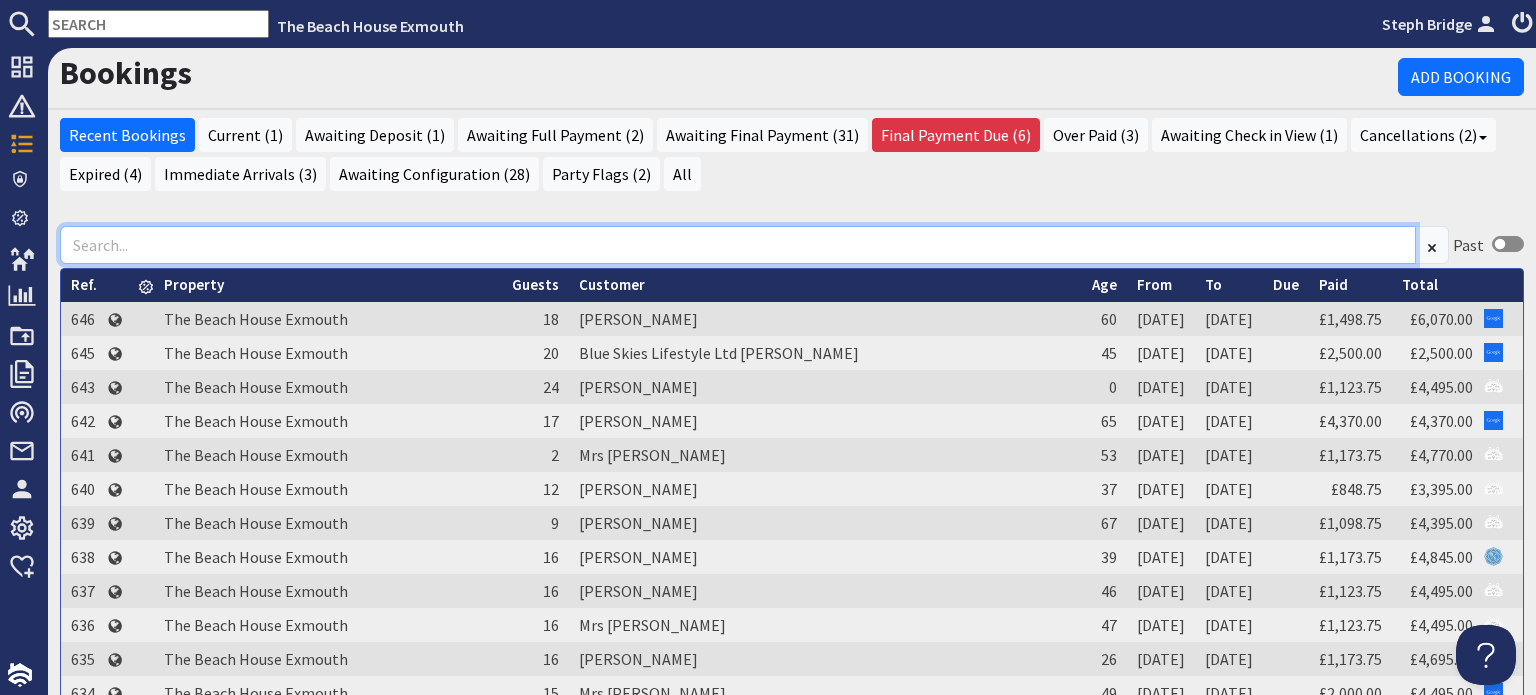 click at bounding box center [738, 245] 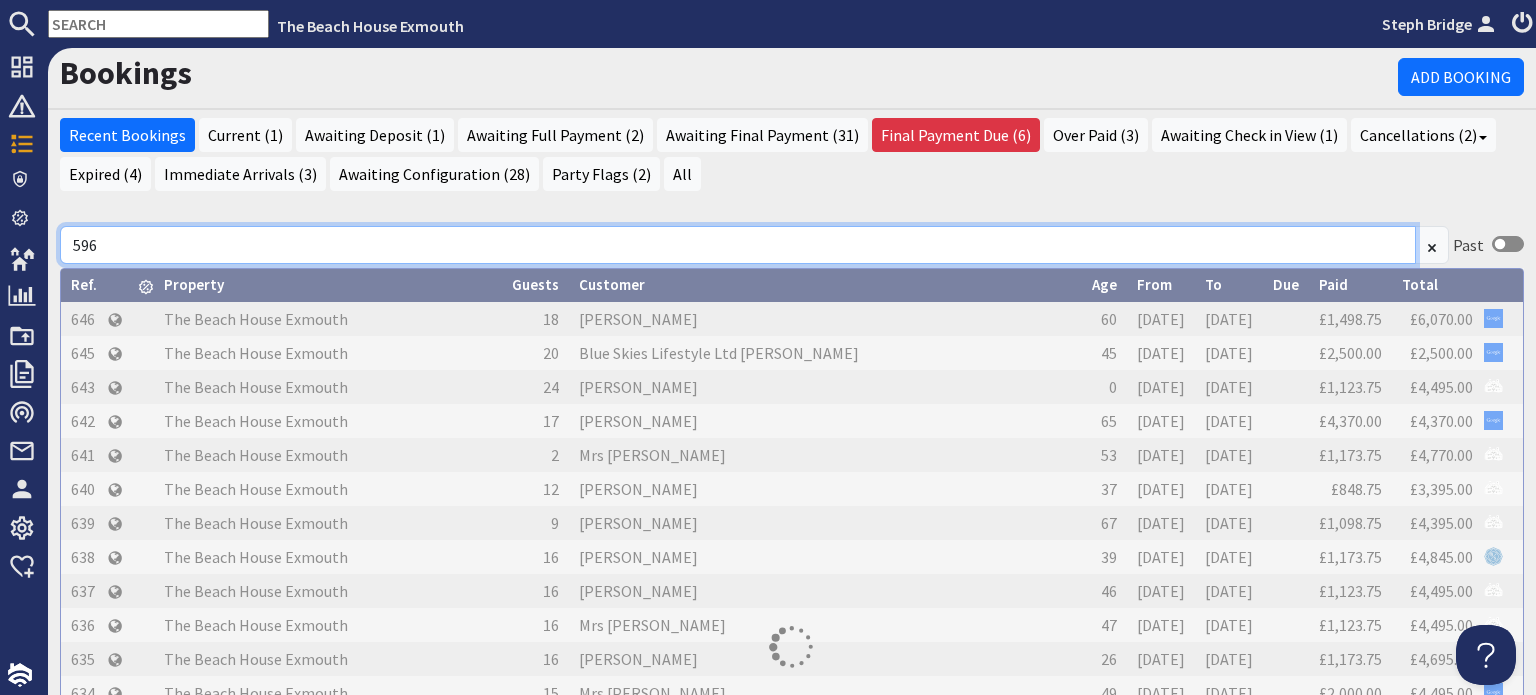 scroll, scrollTop: 0, scrollLeft: 0, axis: both 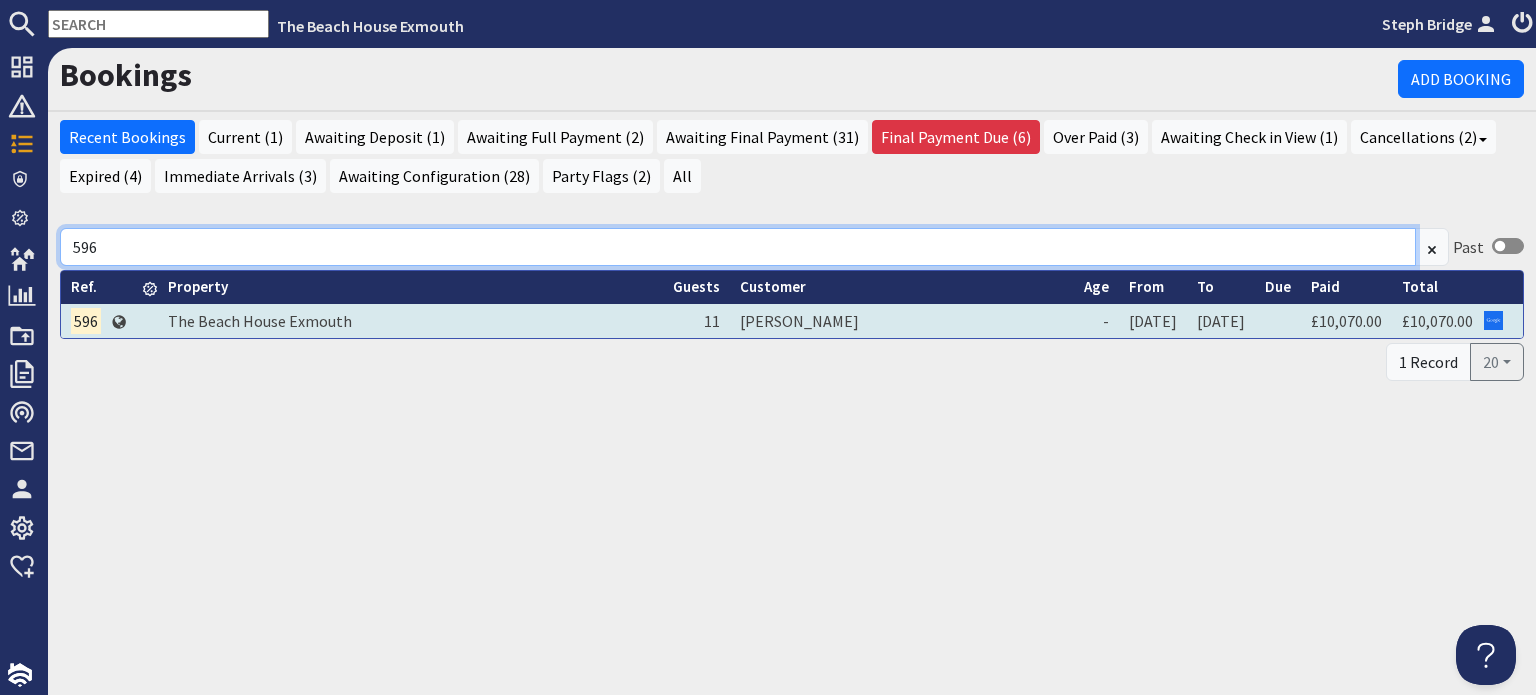 type on "596" 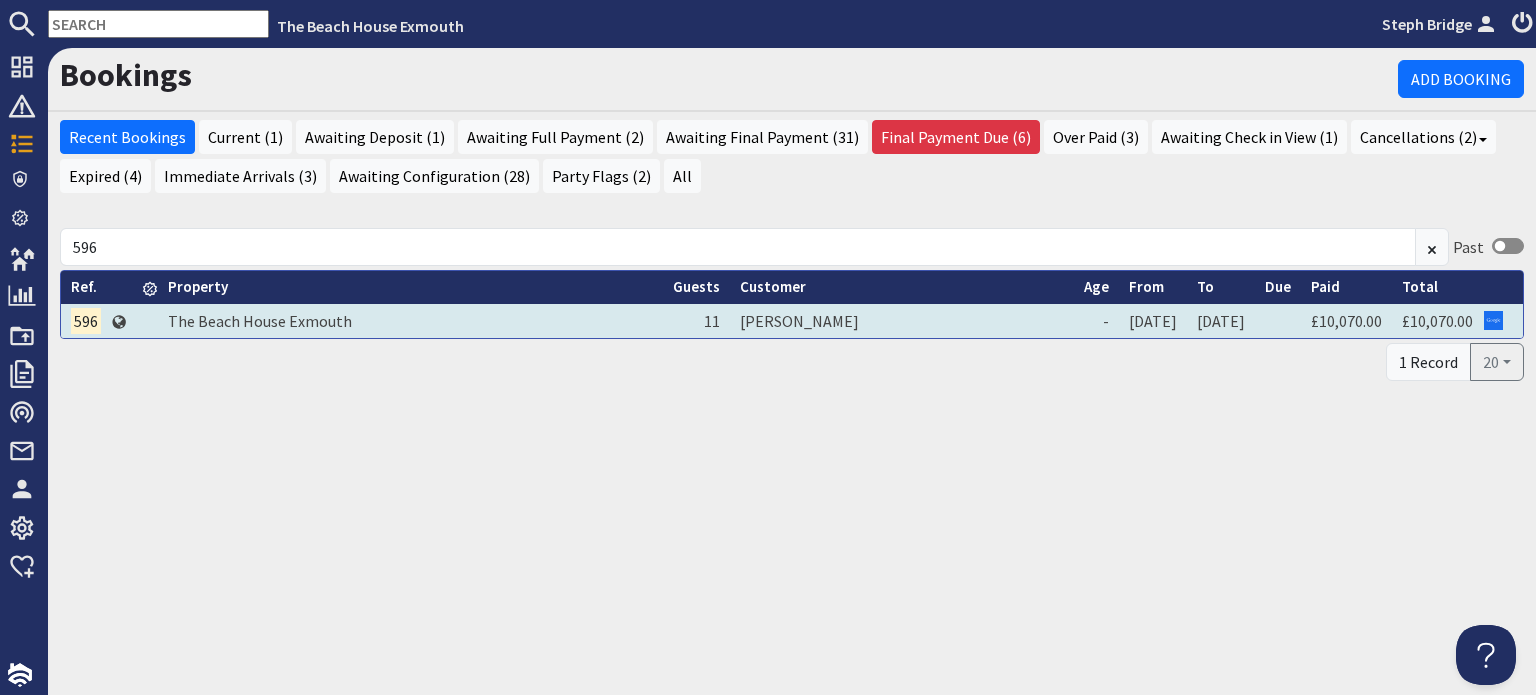 click on "The Beach House Exmouth" at bounding box center (410, 321) 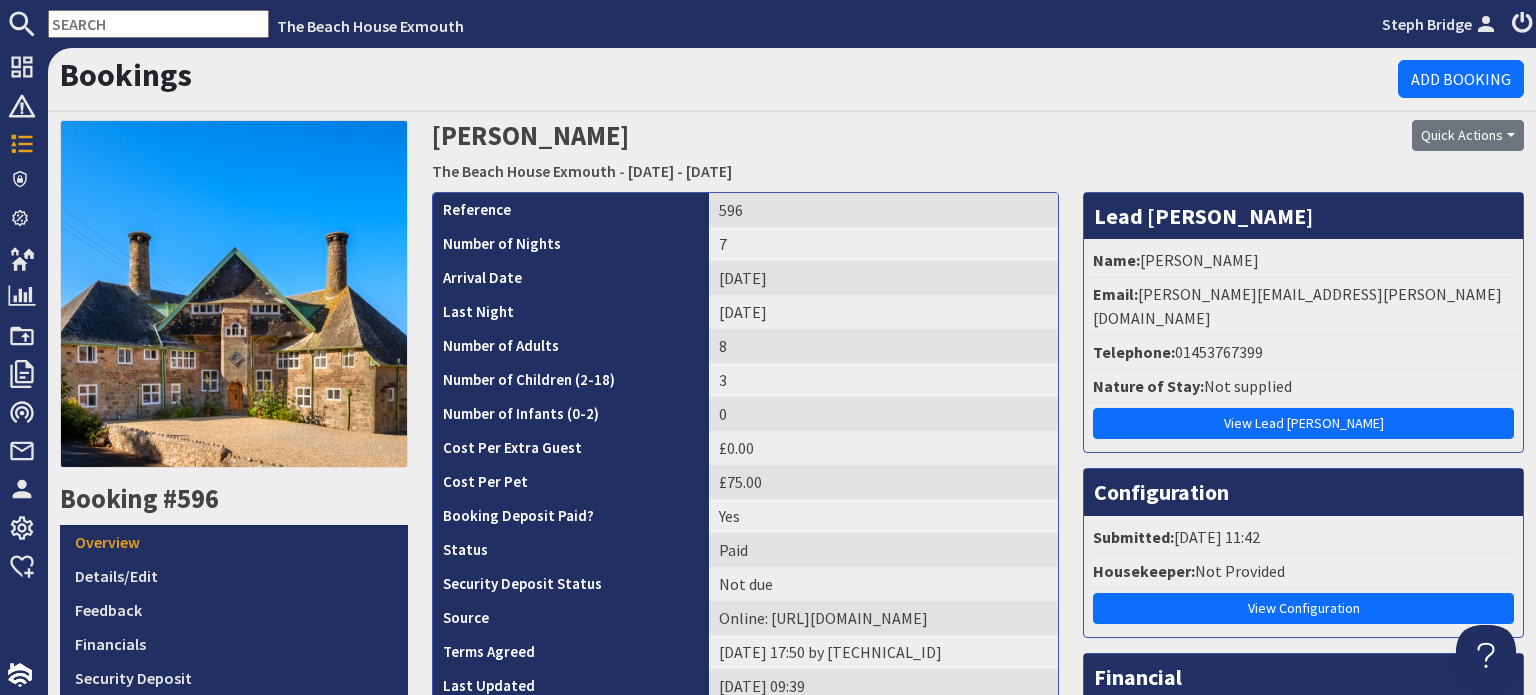 scroll, scrollTop: 0, scrollLeft: 0, axis: both 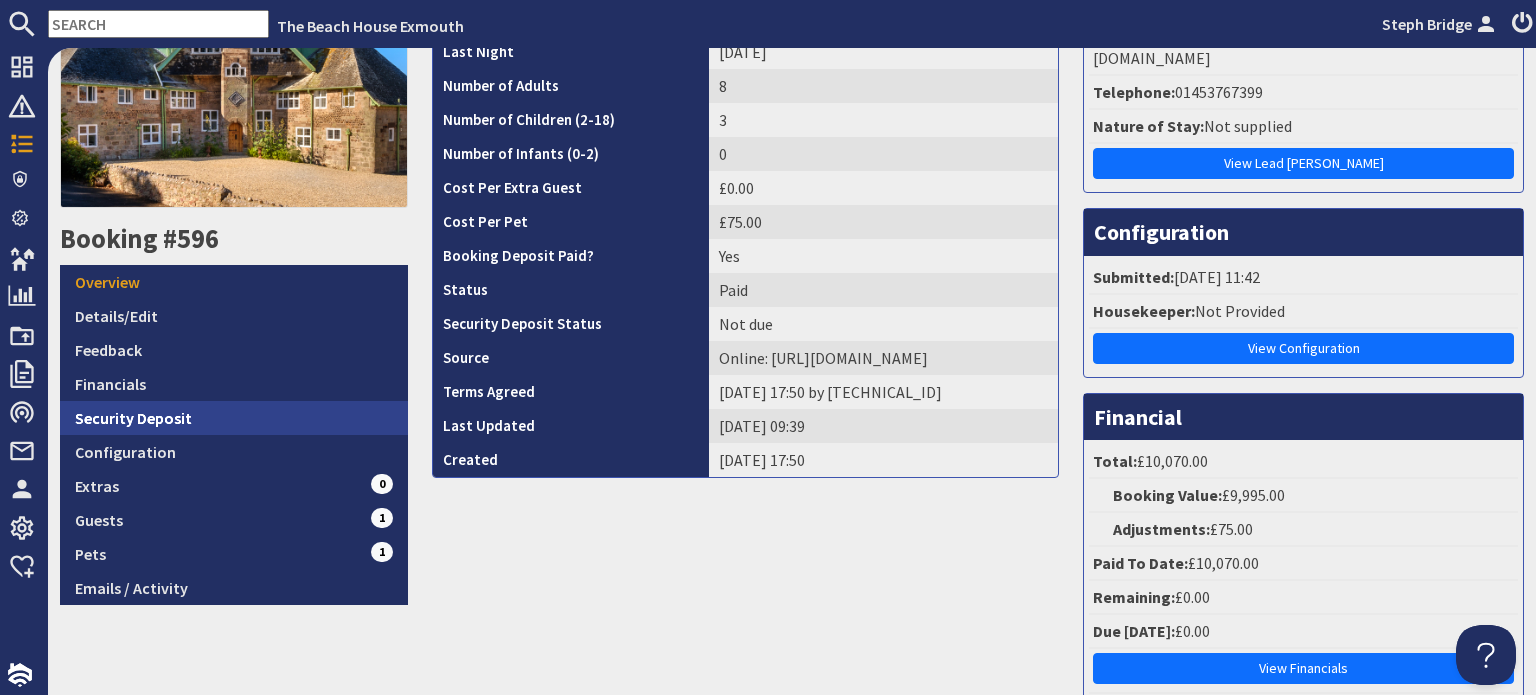 click on "Security Deposit" at bounding box center [234, 418] 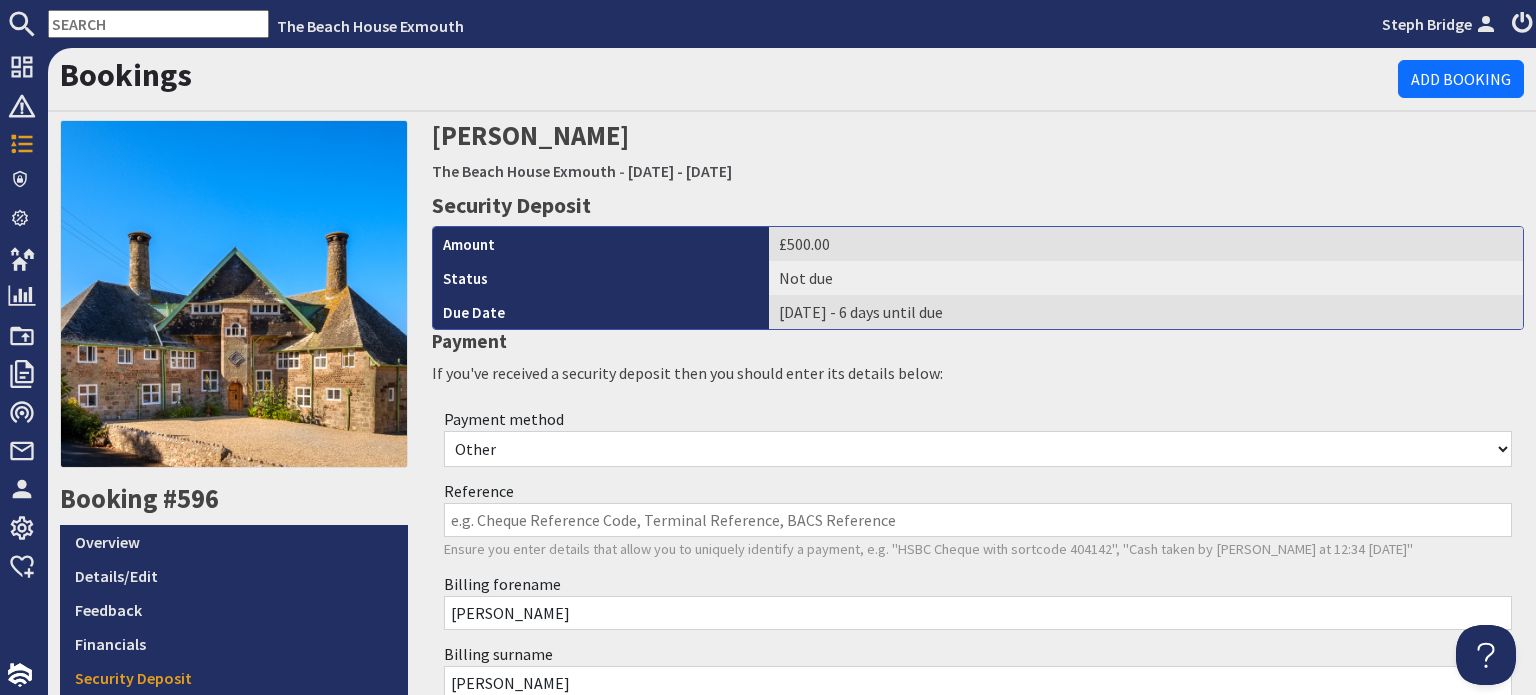scroll, scrollTop: 0, scrollLeft: 0, axis: both 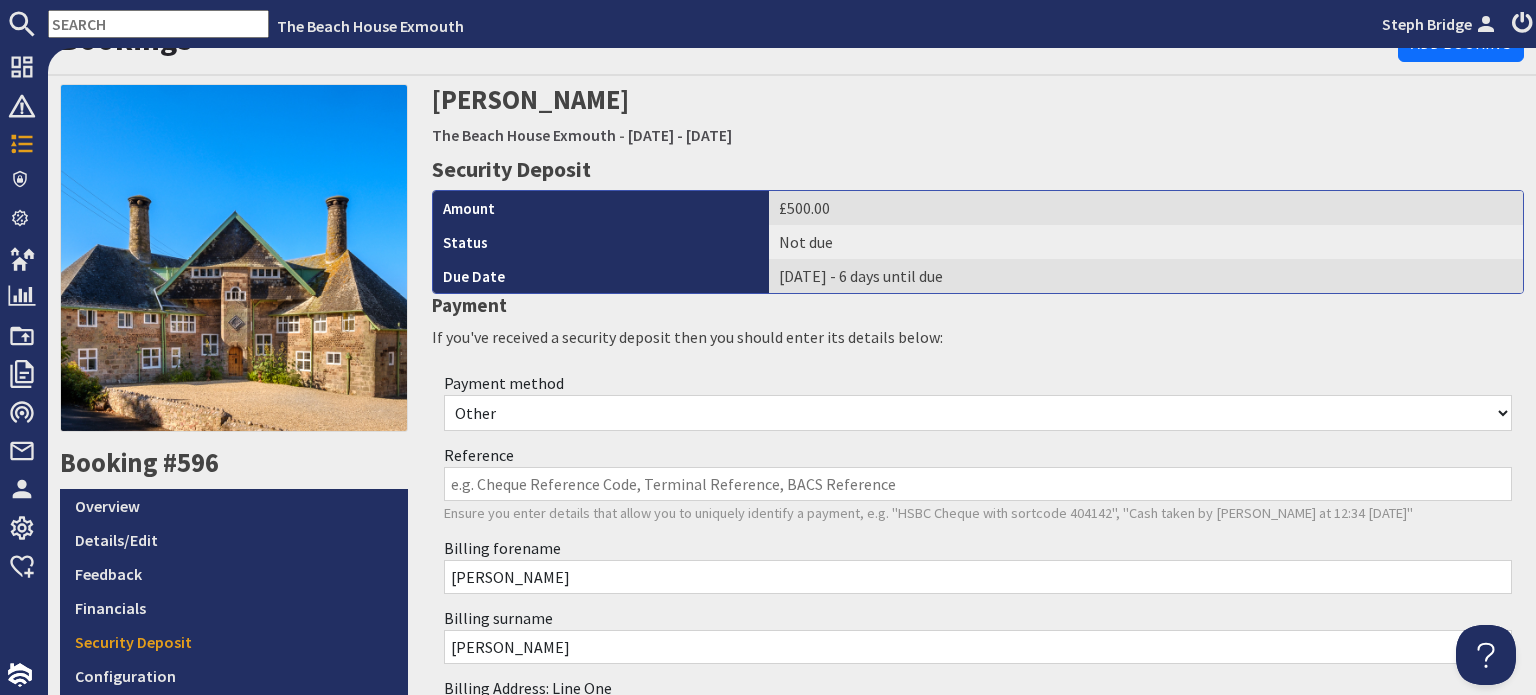 click on "Other
Cash
Bank Transfer
Offline Card
Cheque
Online External" at bounding box center (978, 413) 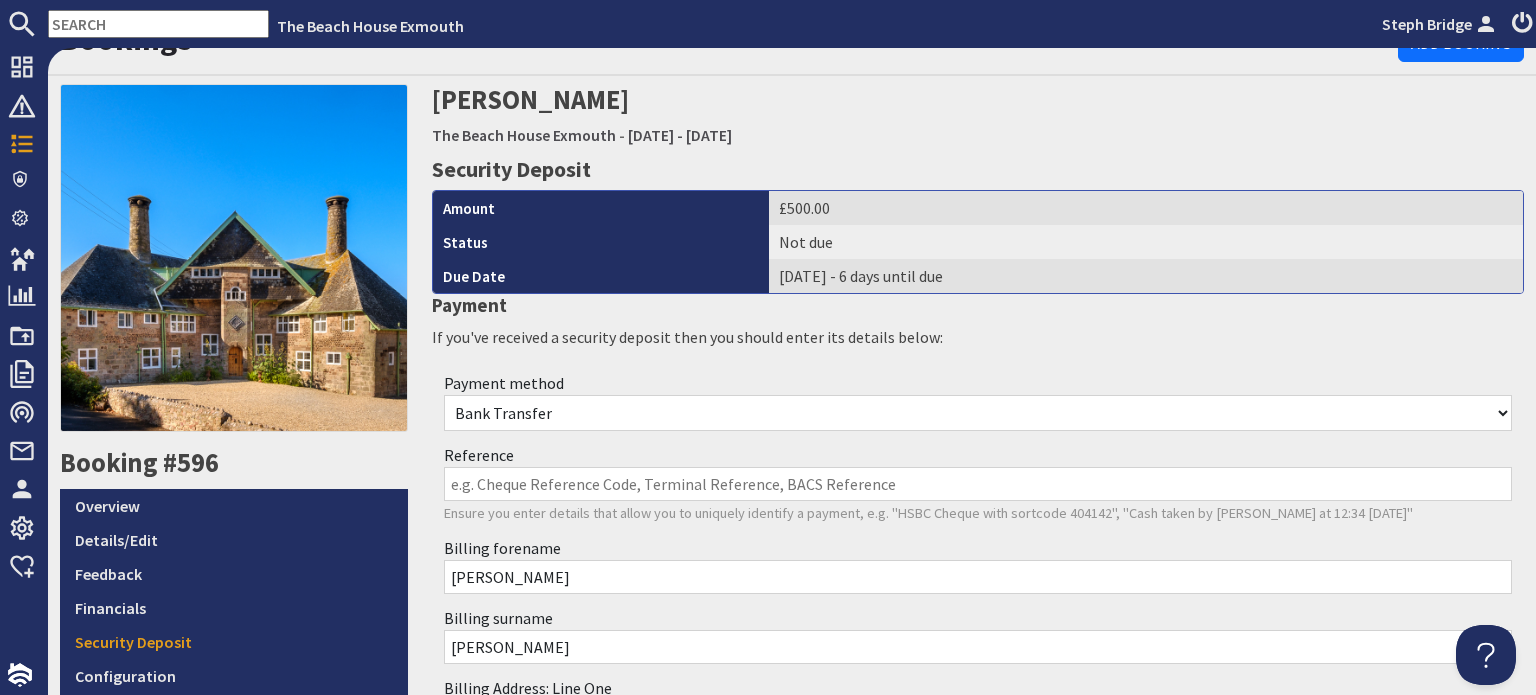 click on "Other
Cash
Bank Transfer
Offline Card
Cheque
Online External" at bounding box center [978, 413] 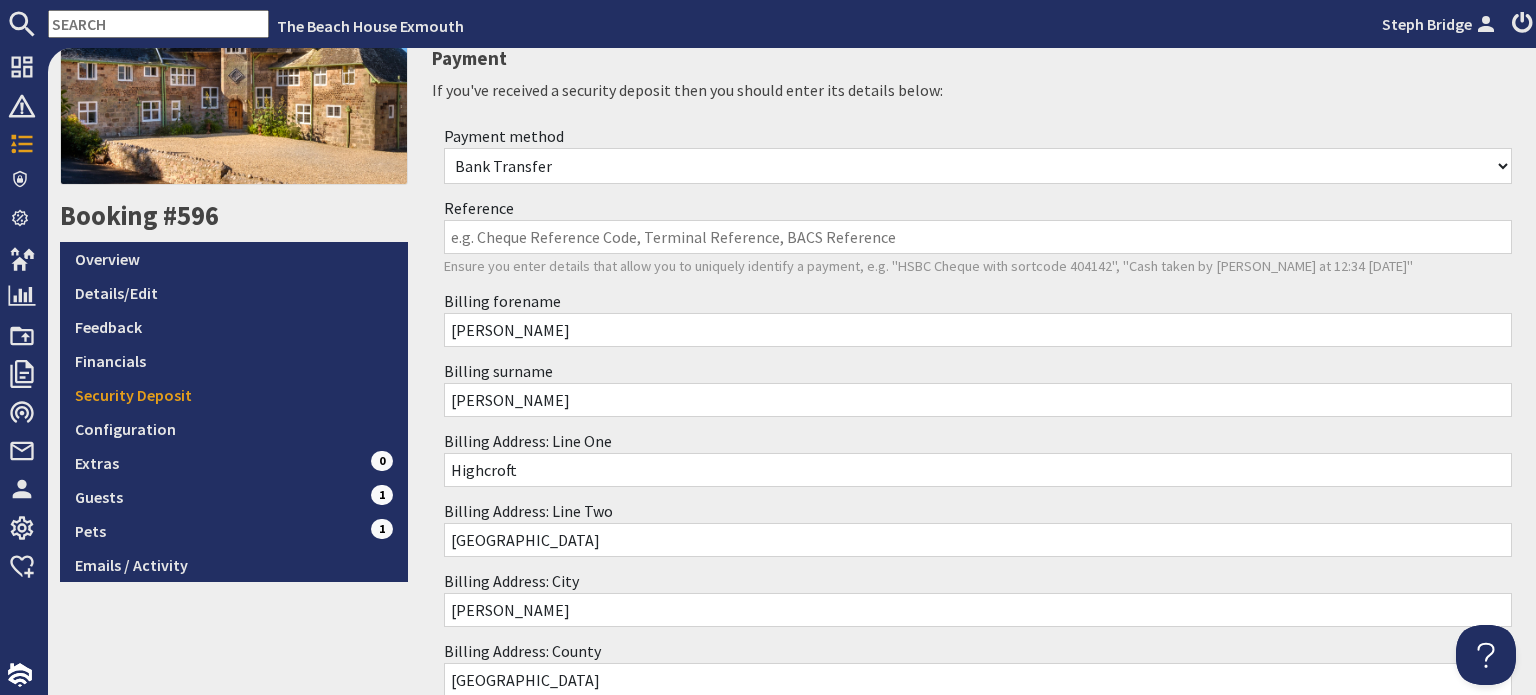 scroll, scrollTop: 285, scrollLeft: 0, axis: vertical 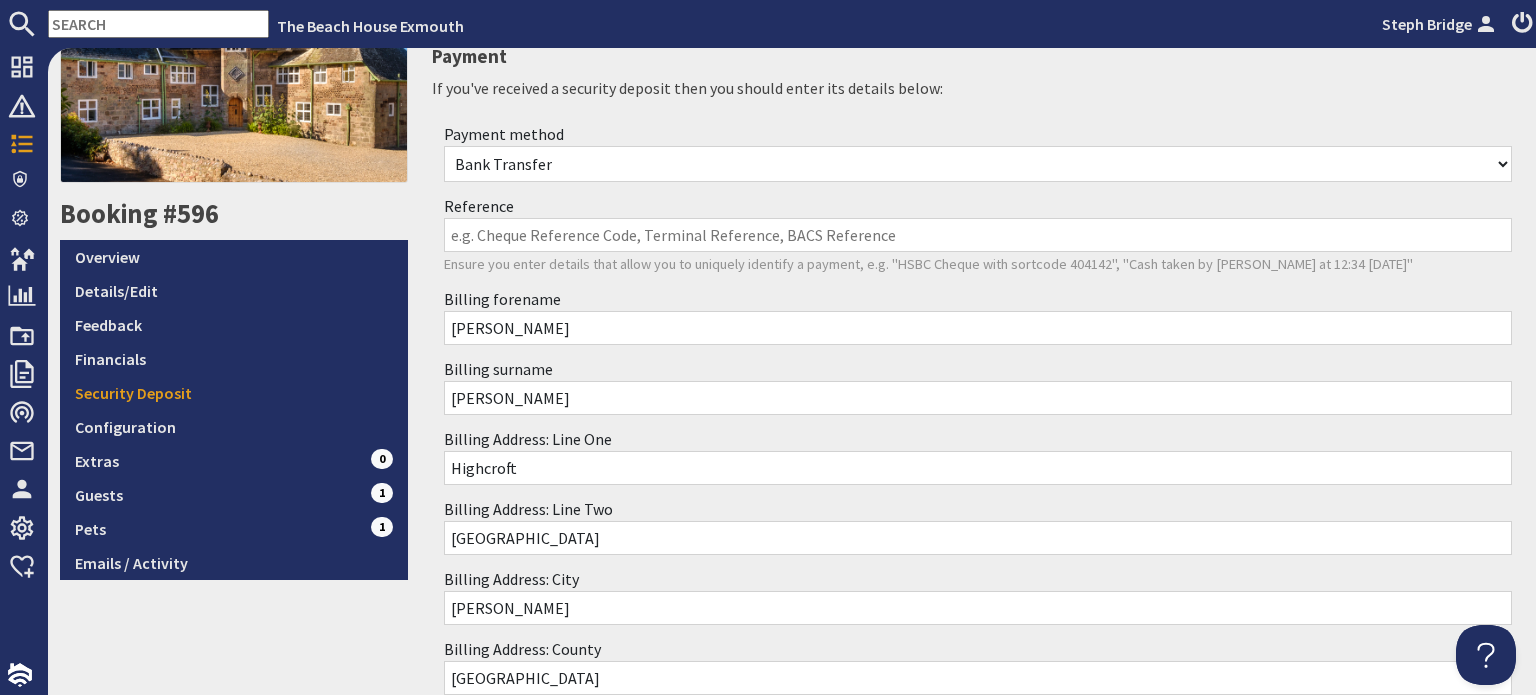click on "Reference" at bounding box center (978, 235) 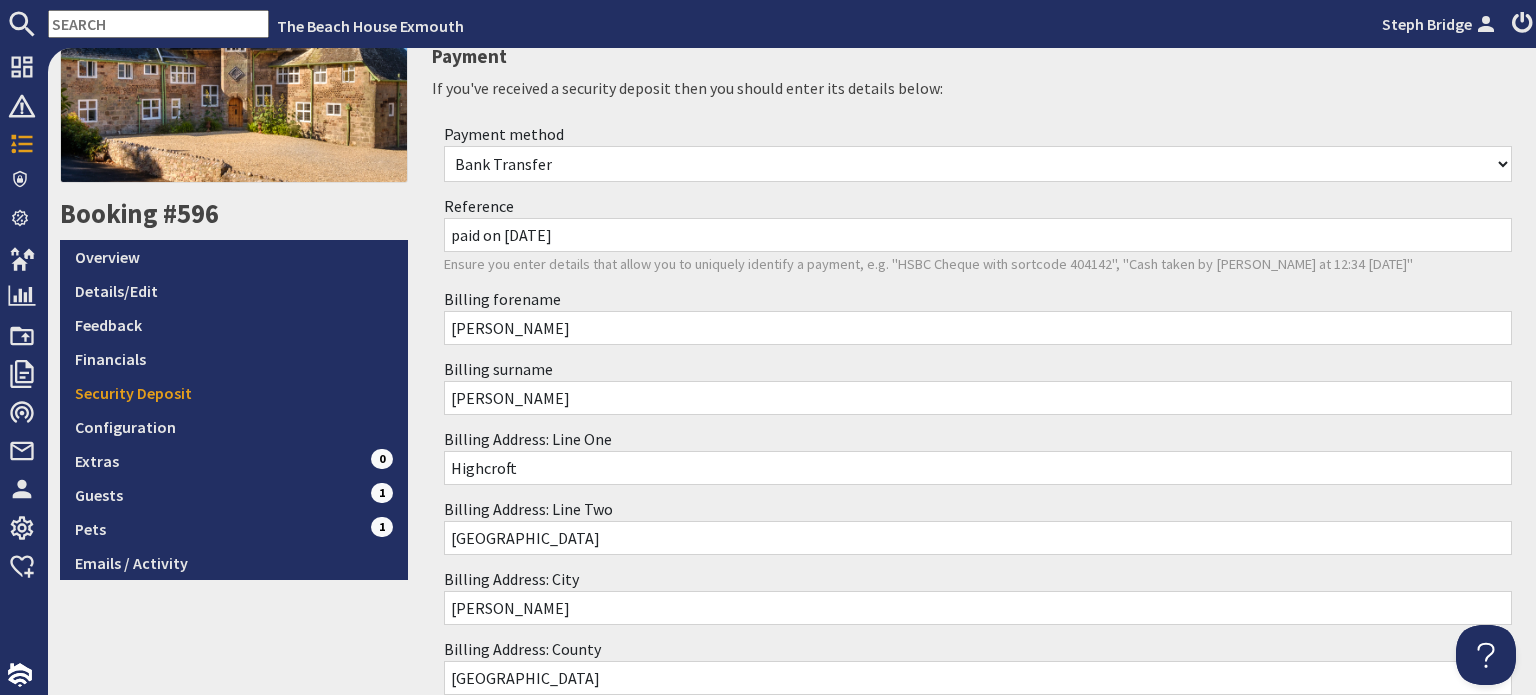 type on "paid on 11/7/25" 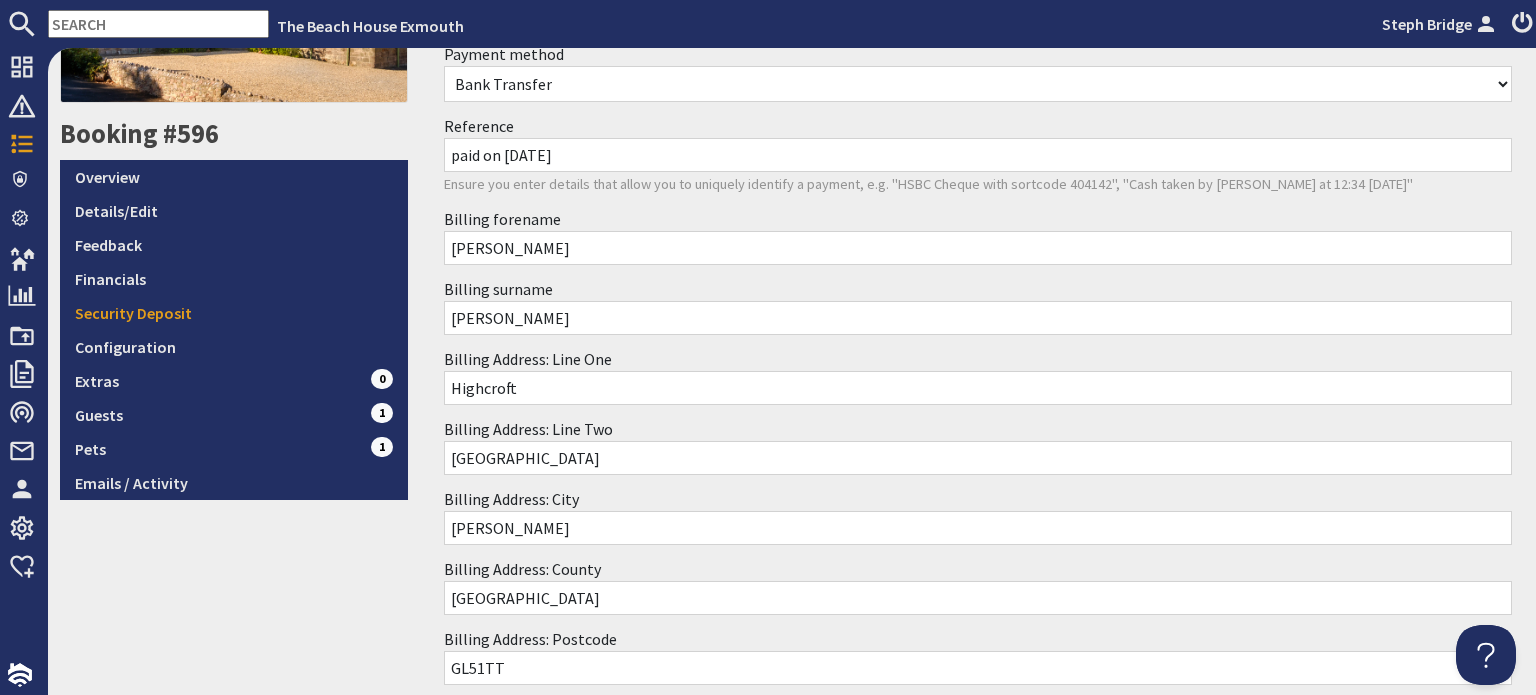 scroll, scrollTop: 575, scrollLeft: 0, axis: vertical 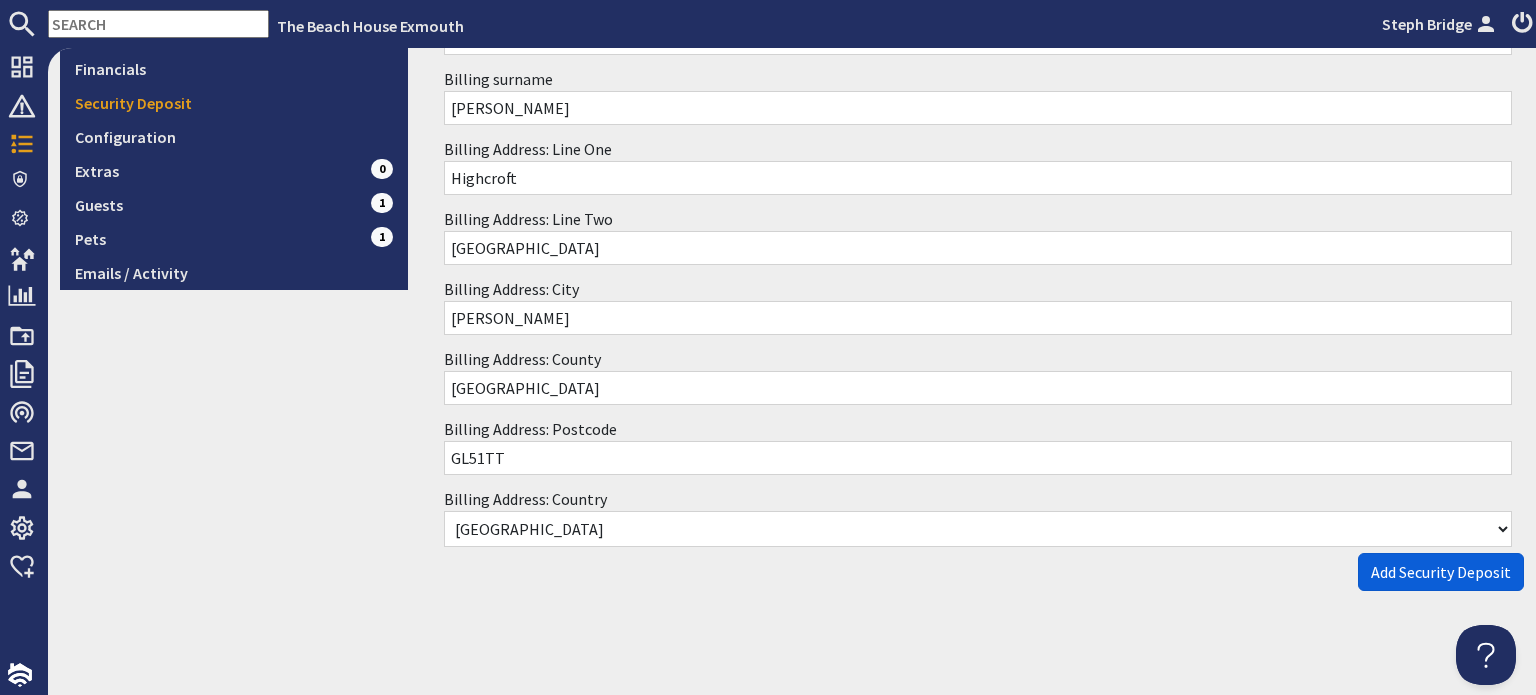 click on "Add Security Deposit" at bounding box center [1441, 572] 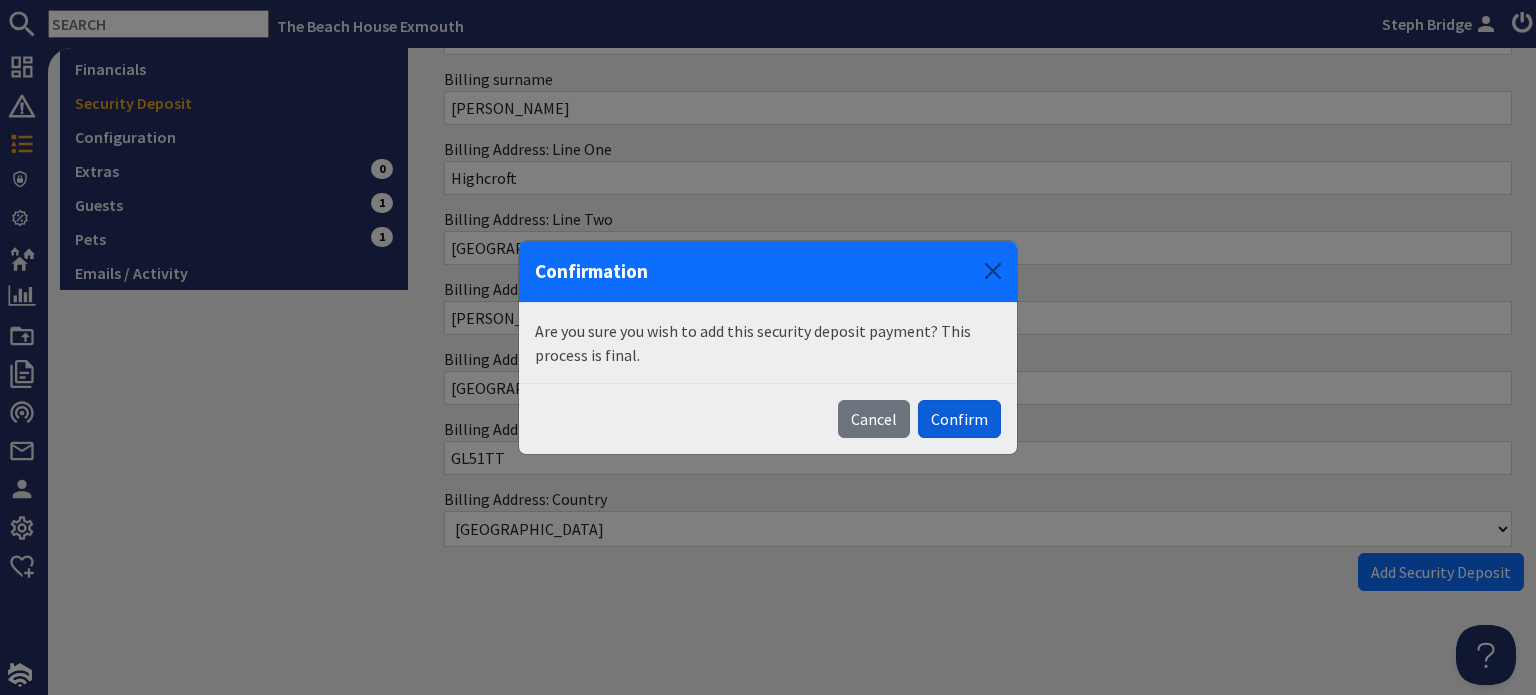 click on "Confirm" at bounding box center (959, 419) 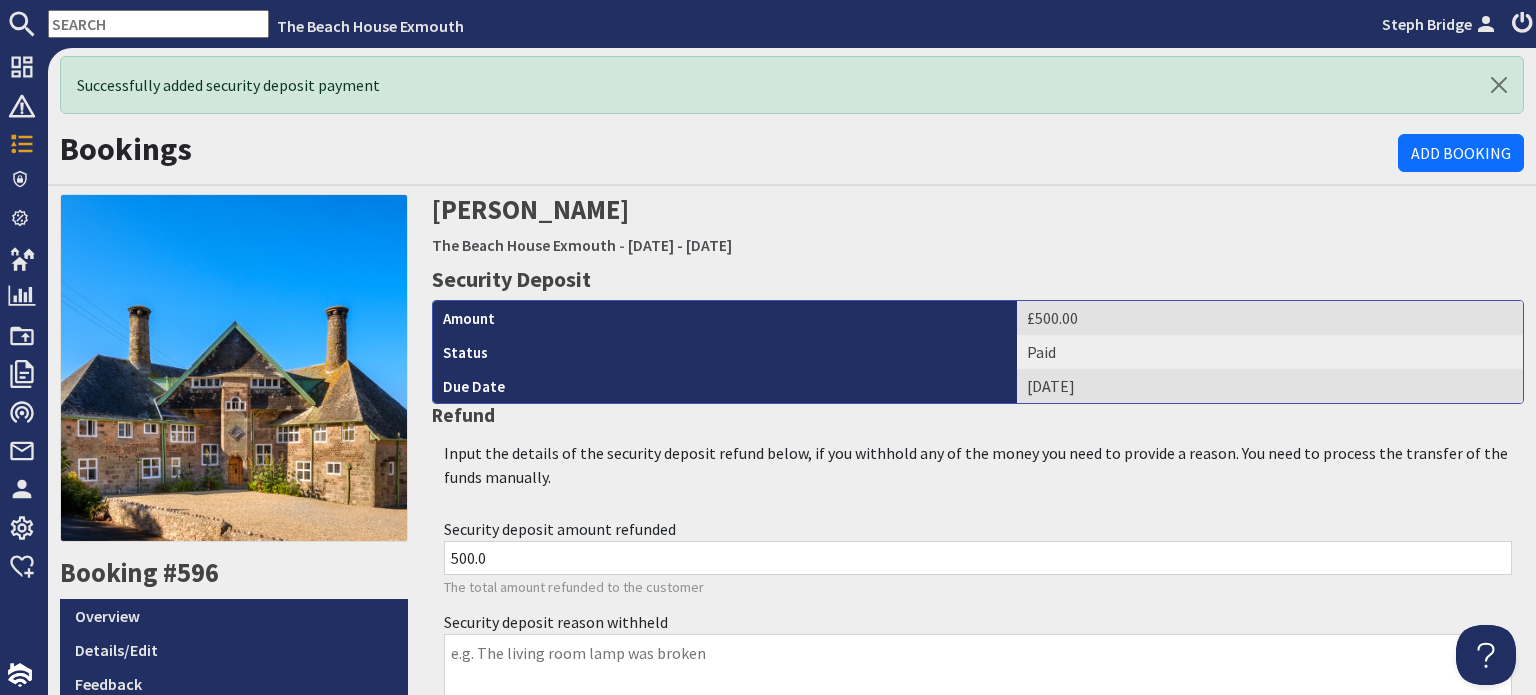 scroll, scrollTop: 0, scrollLeft: 0, axis: both 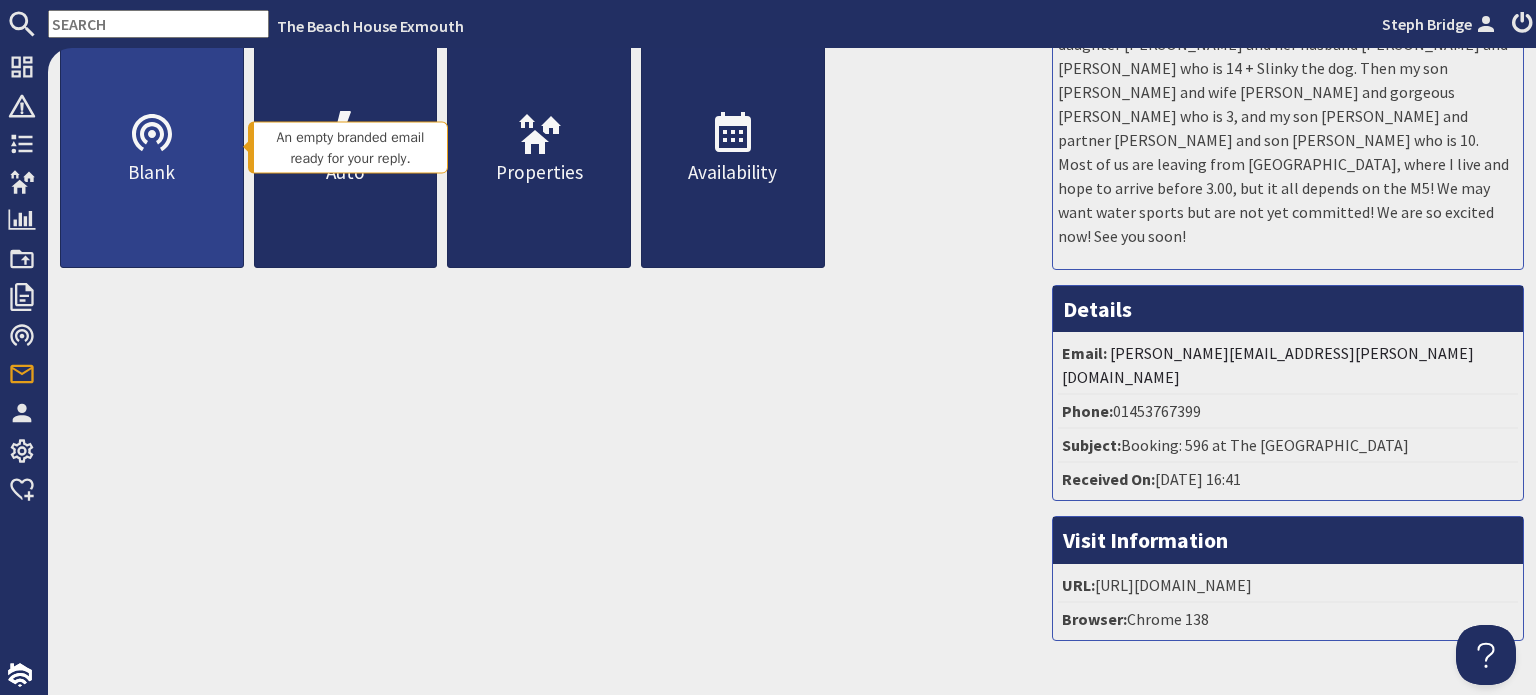 click on "Blank" at bounding box center [152, 148] 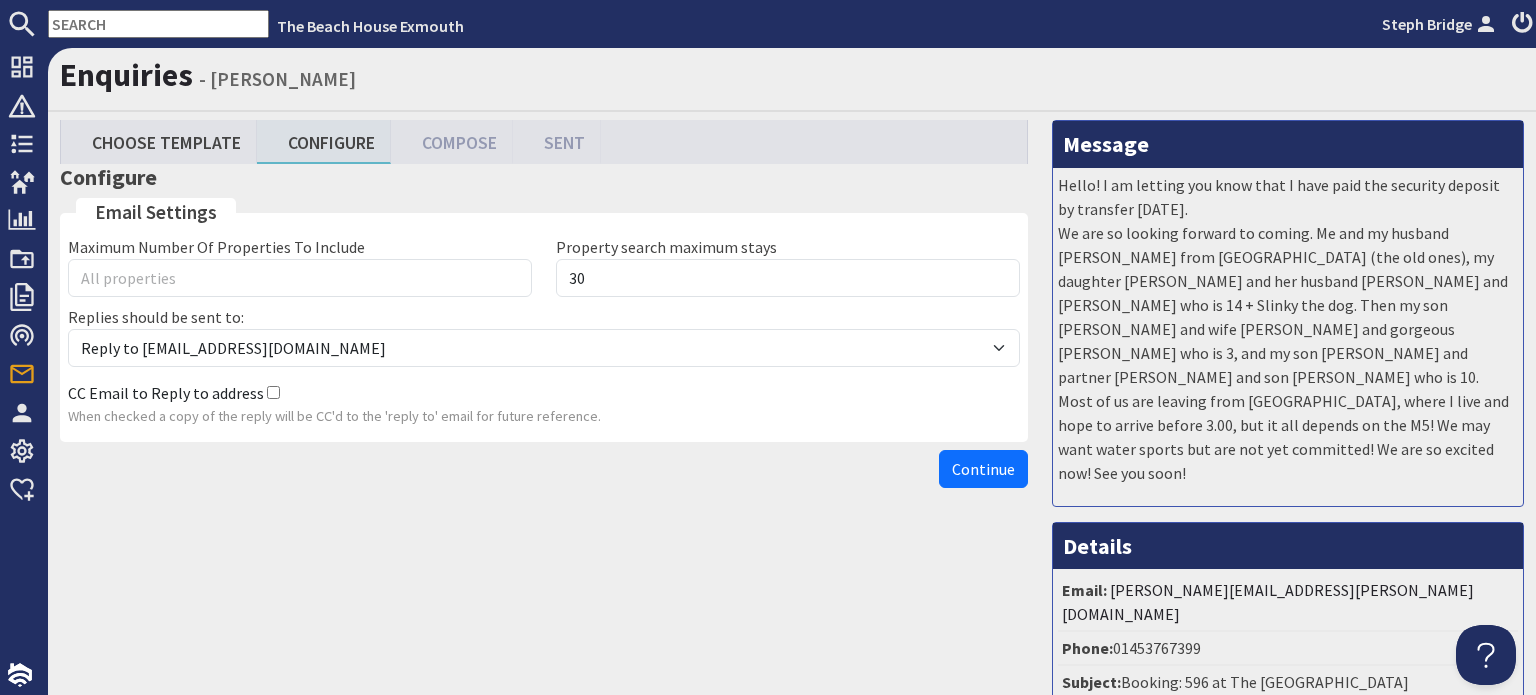 scroll, scrollTop: 0, scrollLeft: 0, axis: both 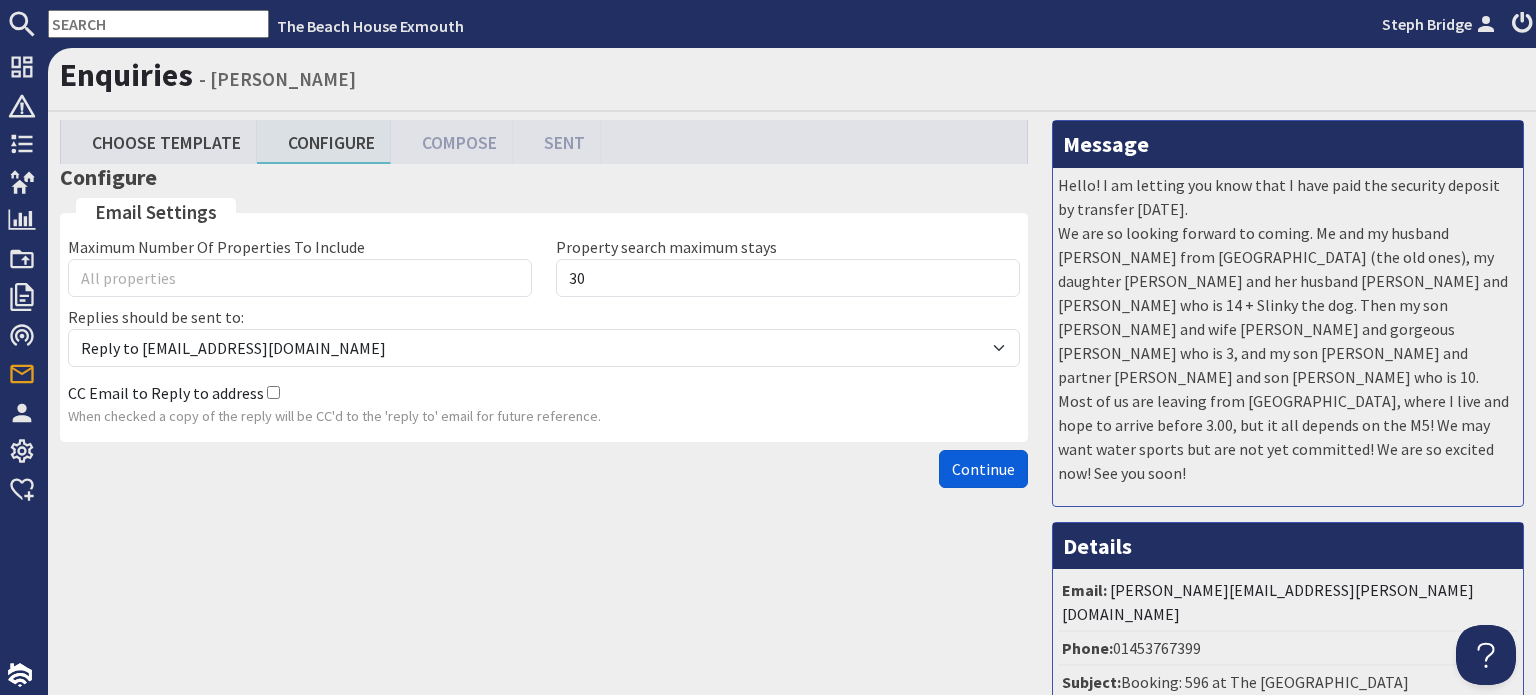 click on "Continue" at bounding box center (983, 469) 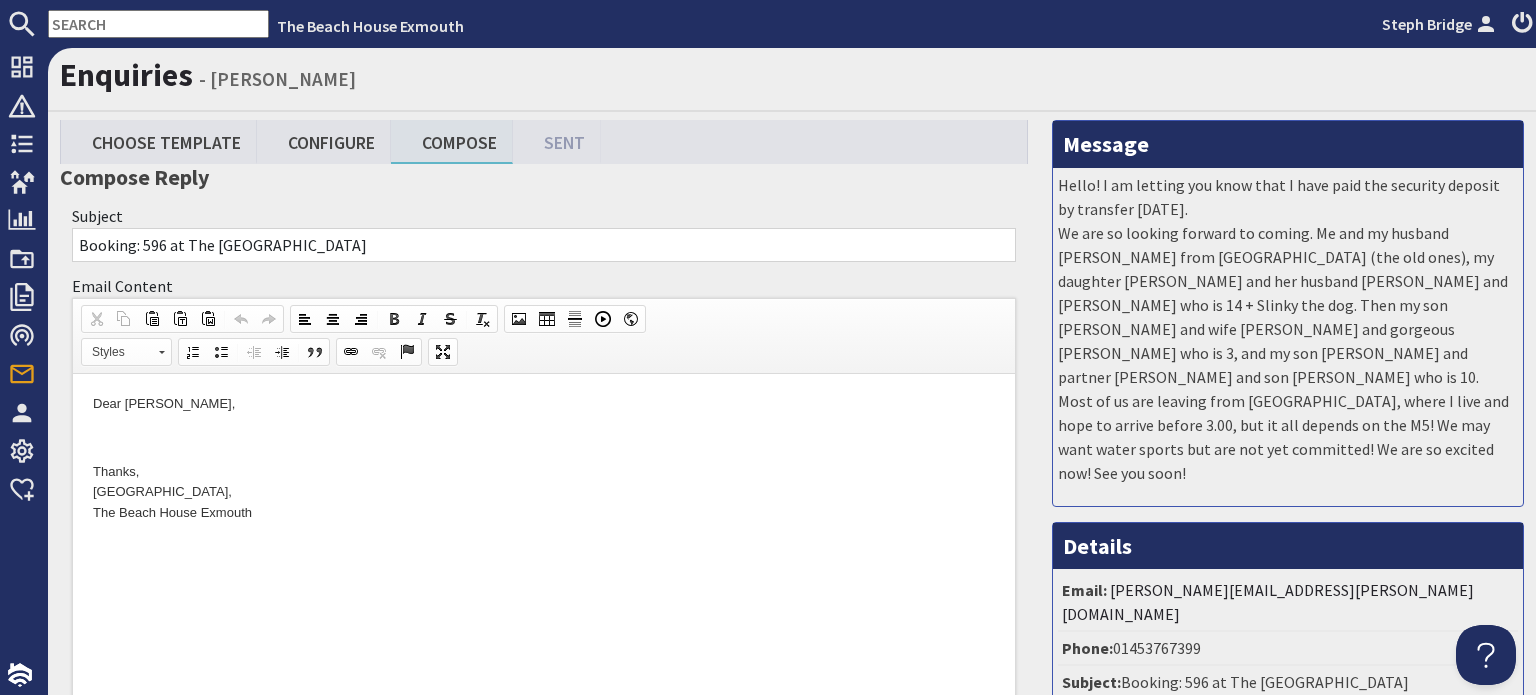 scroll, scrollTop: 0, scrollLeft: 0, axis: both 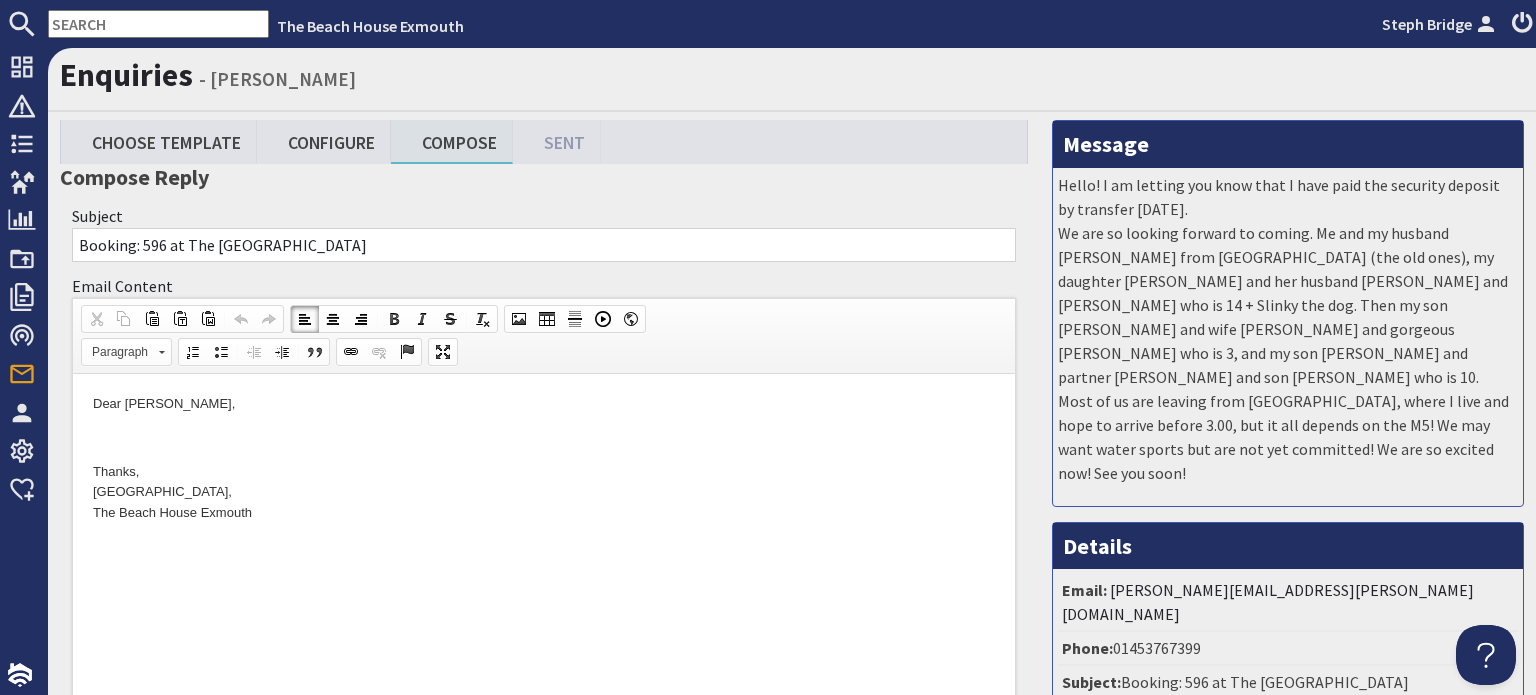 click on "Dear Sharon Armfield, Thanks, Steph Bridge, The Beach House Exmouth" at bounding box center [544, 459] 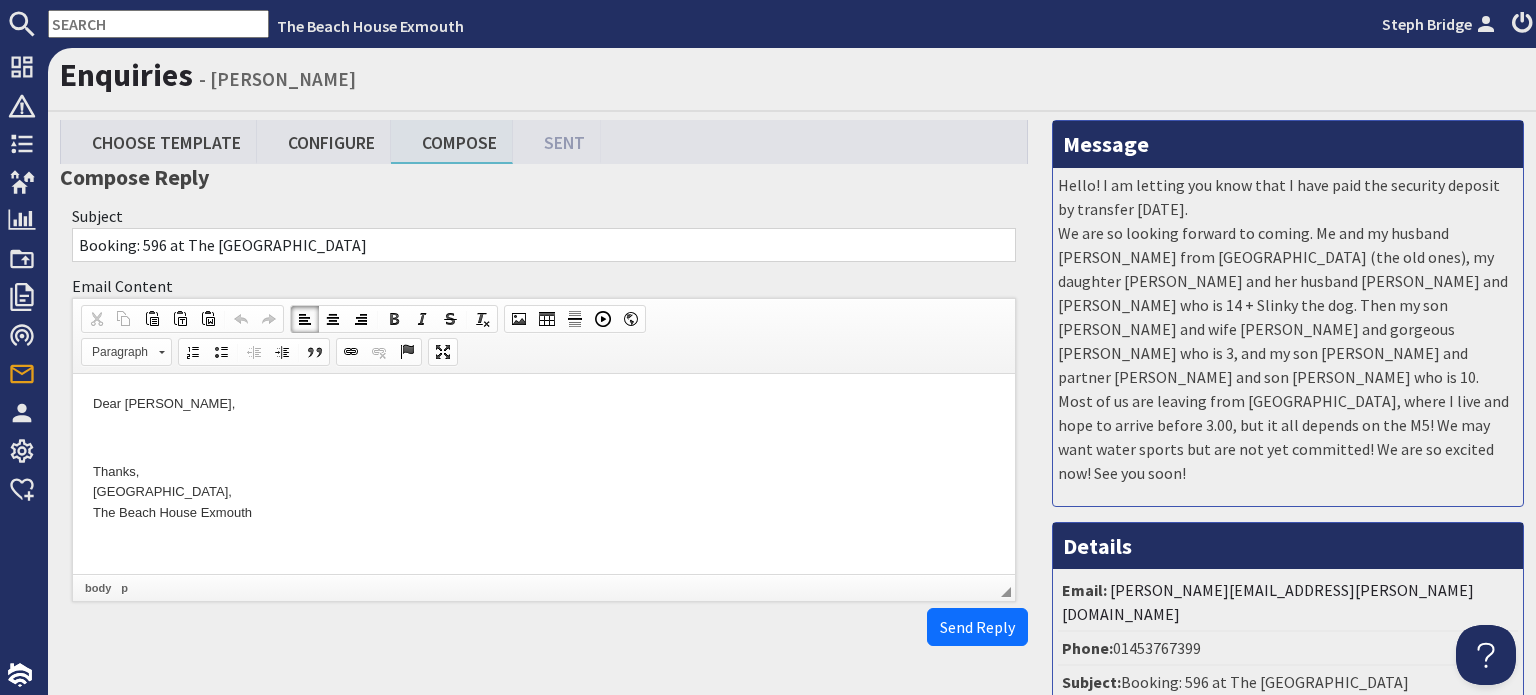 click on "Dear Sharon Armfield," at bounding box center (544, 404) 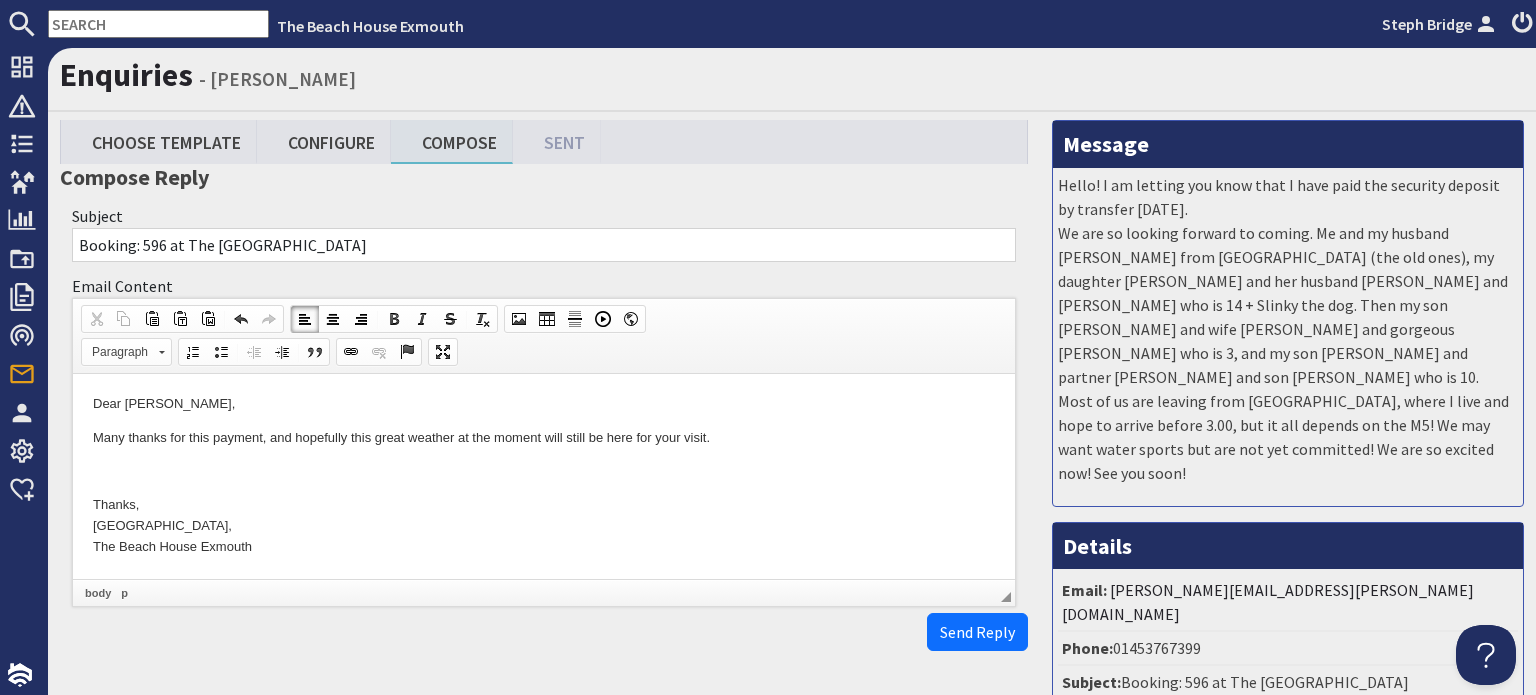 click on "Thanks, Steph Bridge, The Beach House Exmouth" at bounding box center [544, 526] 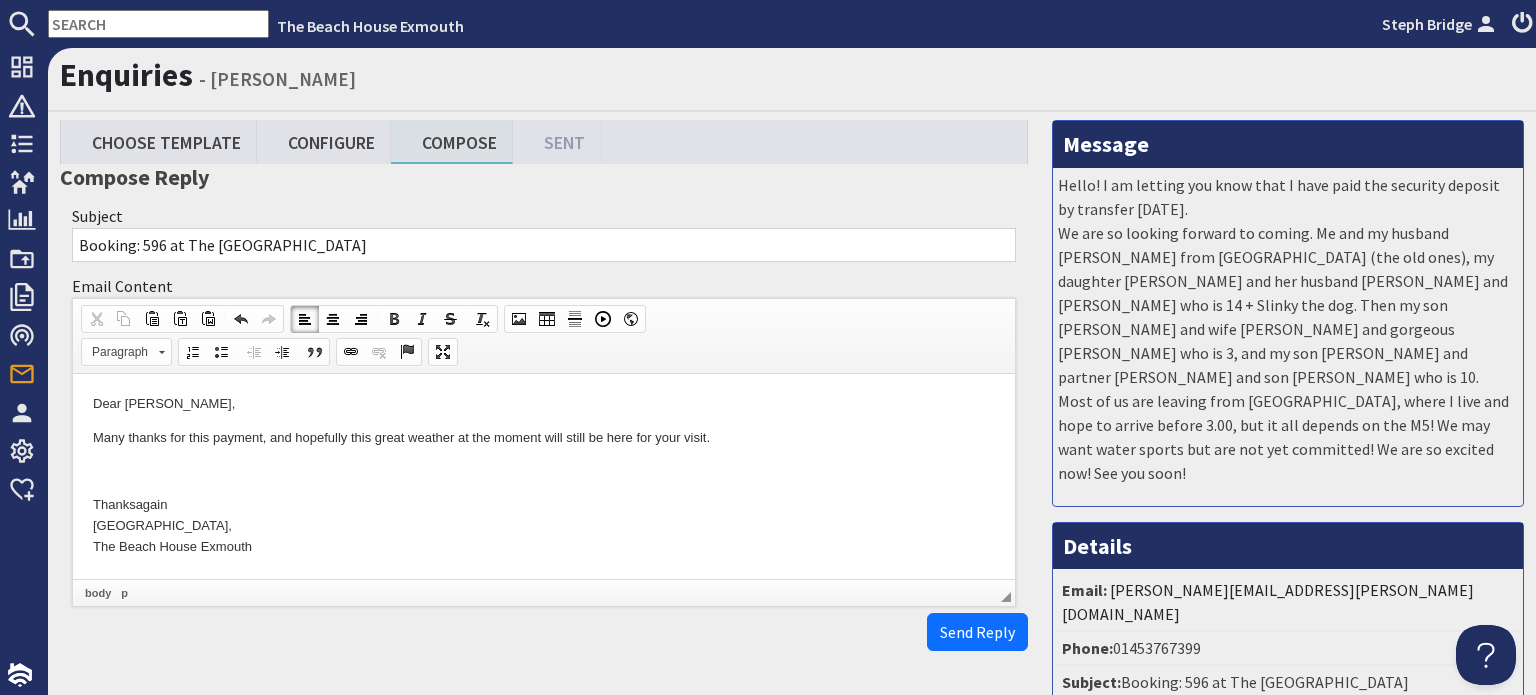click on "Thanksagain Steph Bridge, The Beach House Exmouth" at bounding box center (544, 526) 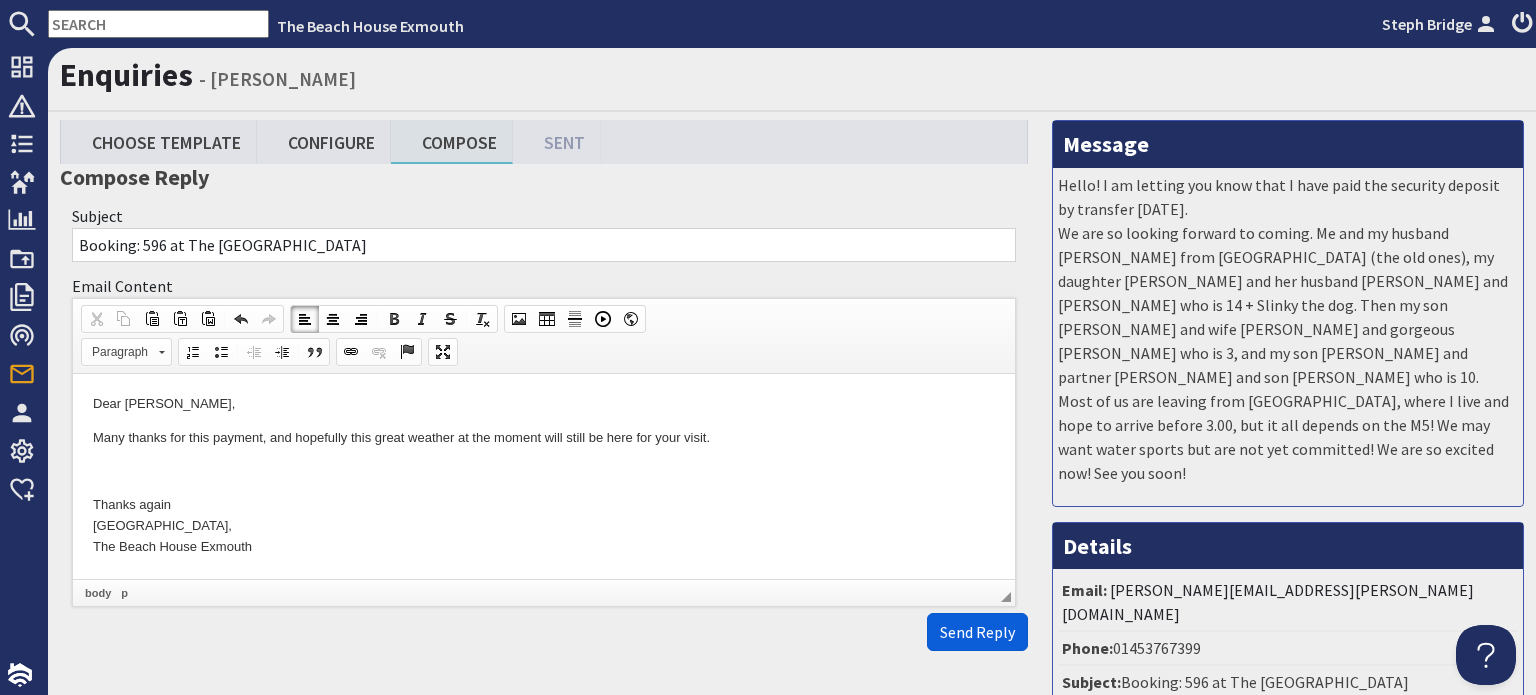 click on "Send Reply" at bounding box center (977, 632) 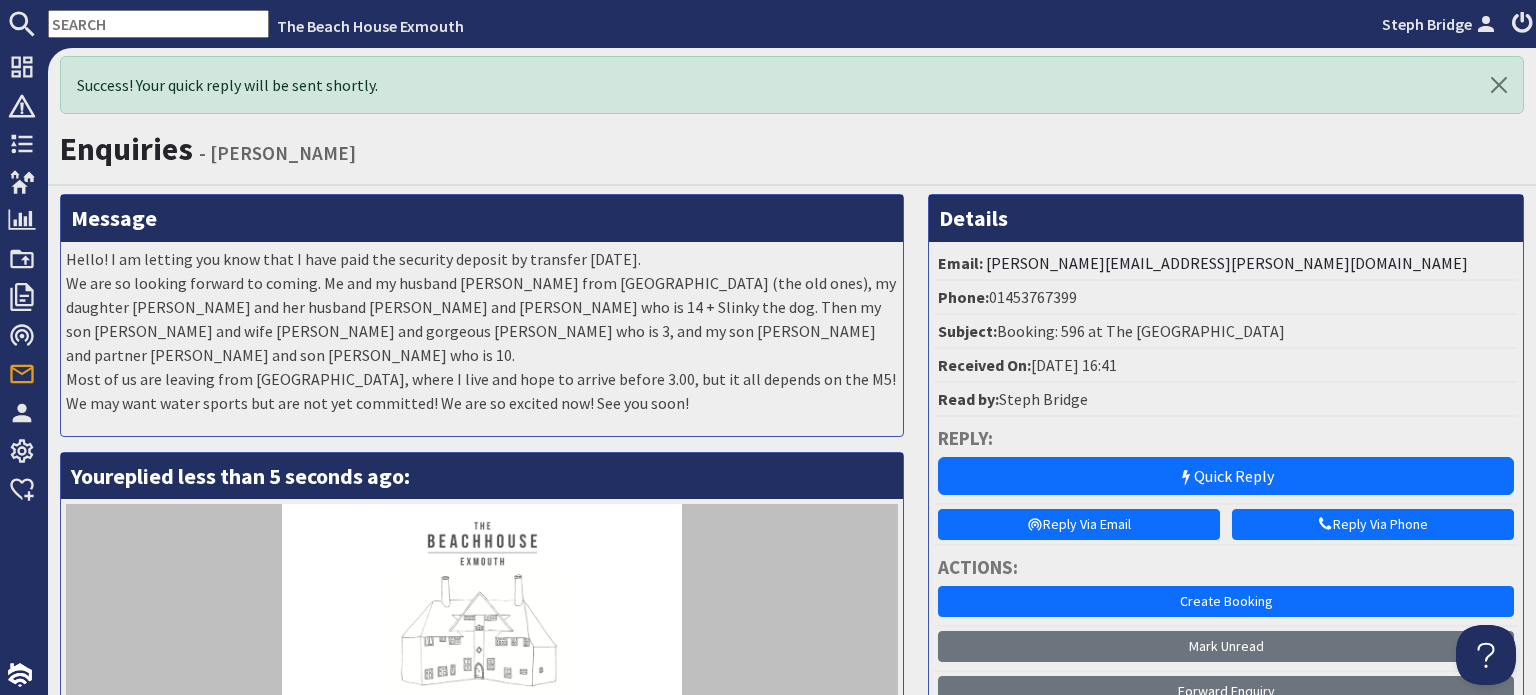 scroll, scrollTop: 0, scrollLeft: 0, axis: both 